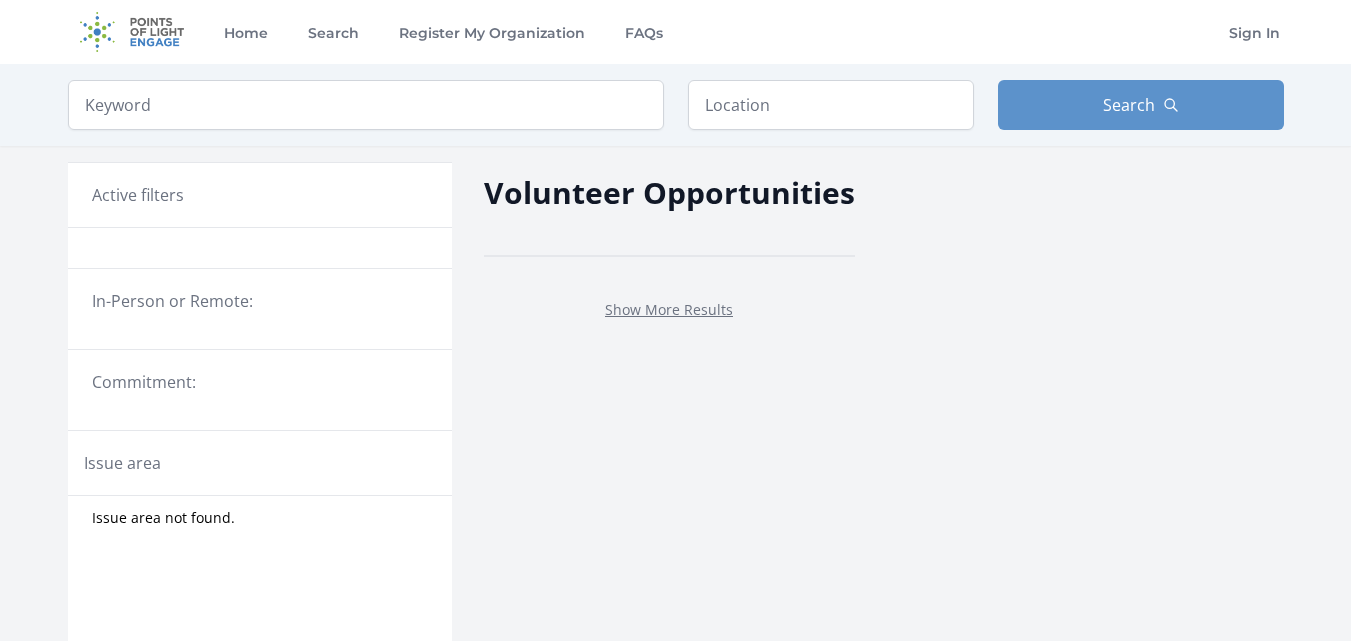 scroll, scrollTop: 0, scrollLeft: 0, axis: both 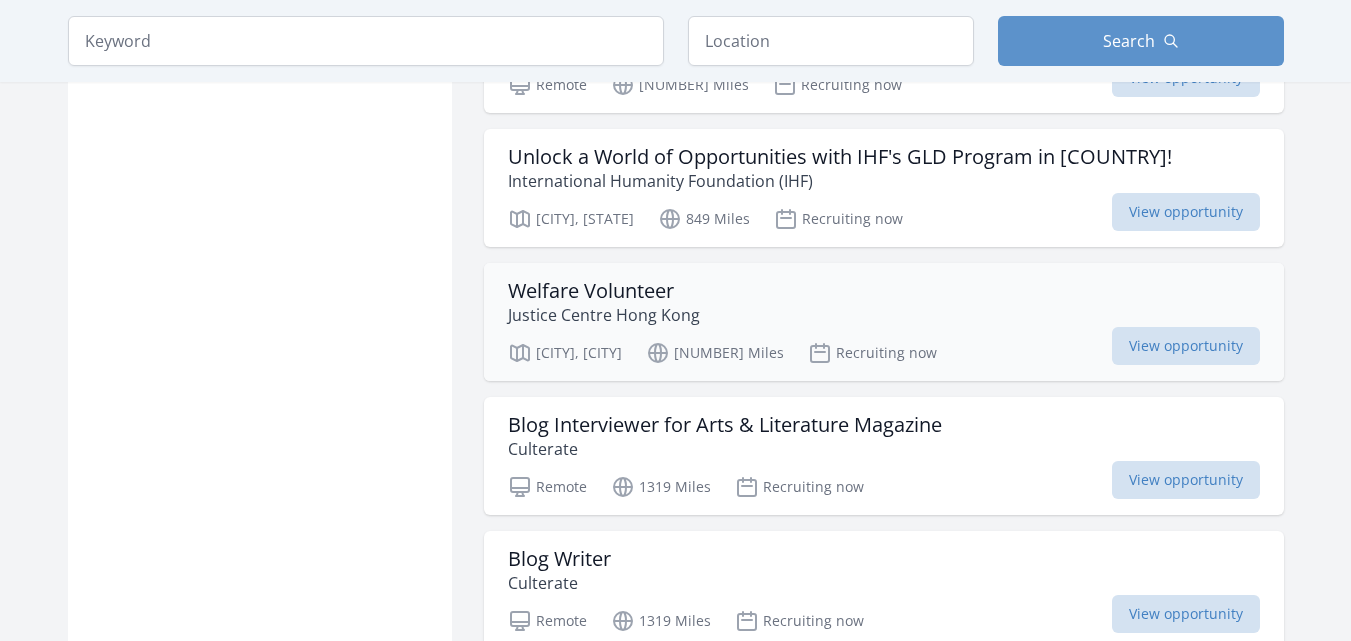 click on "Welfare Volunteer" at bounding box center [604, 291] 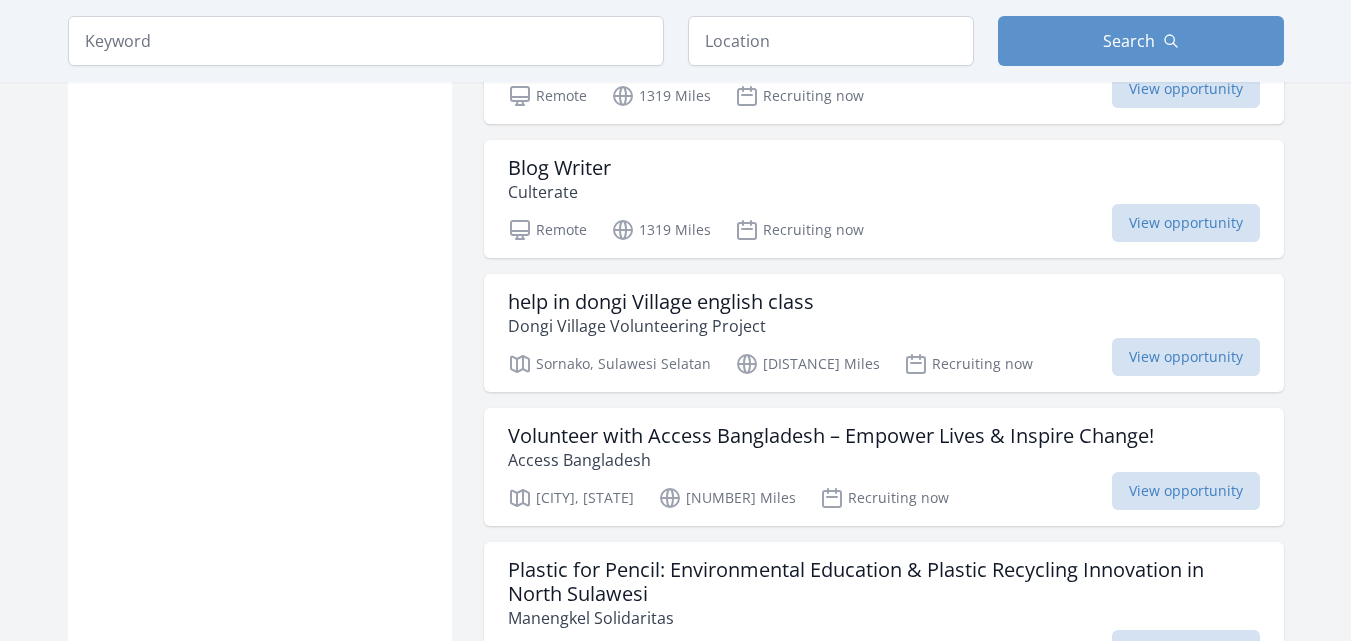 scroll, scrollTop: 4900, scrollLeft: 0, axis: vertical 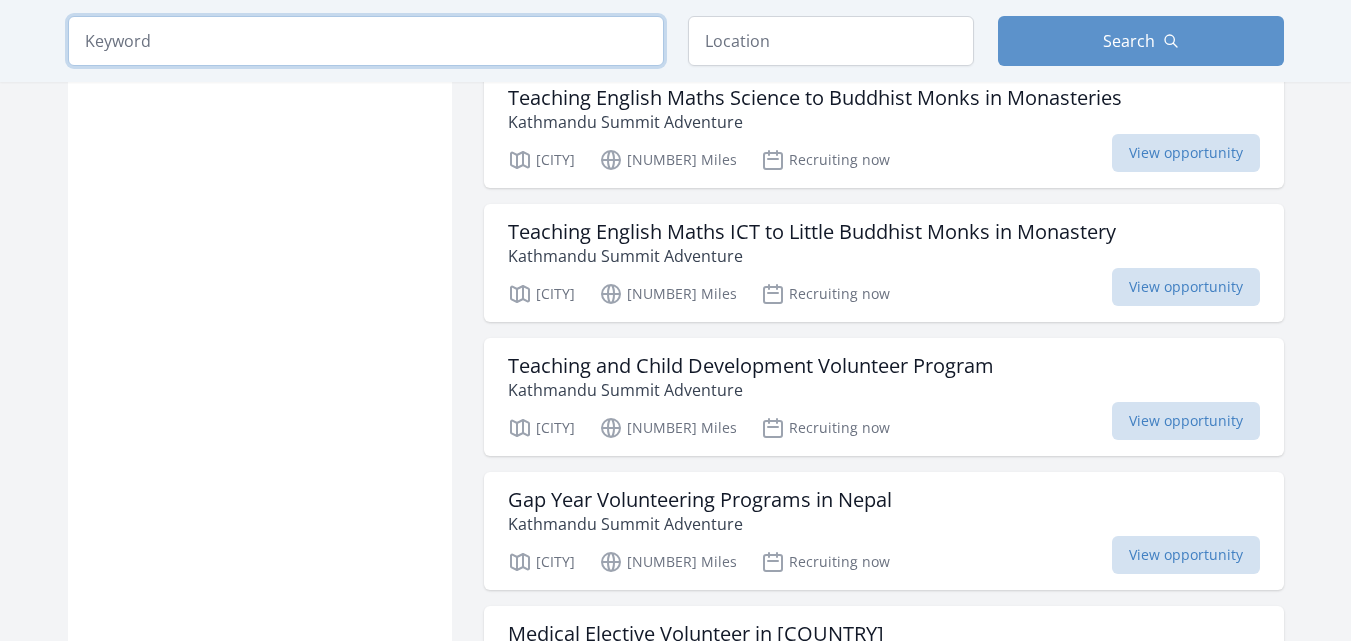 click on "Keyword
Location
Search" at bounding box center [676, 41] 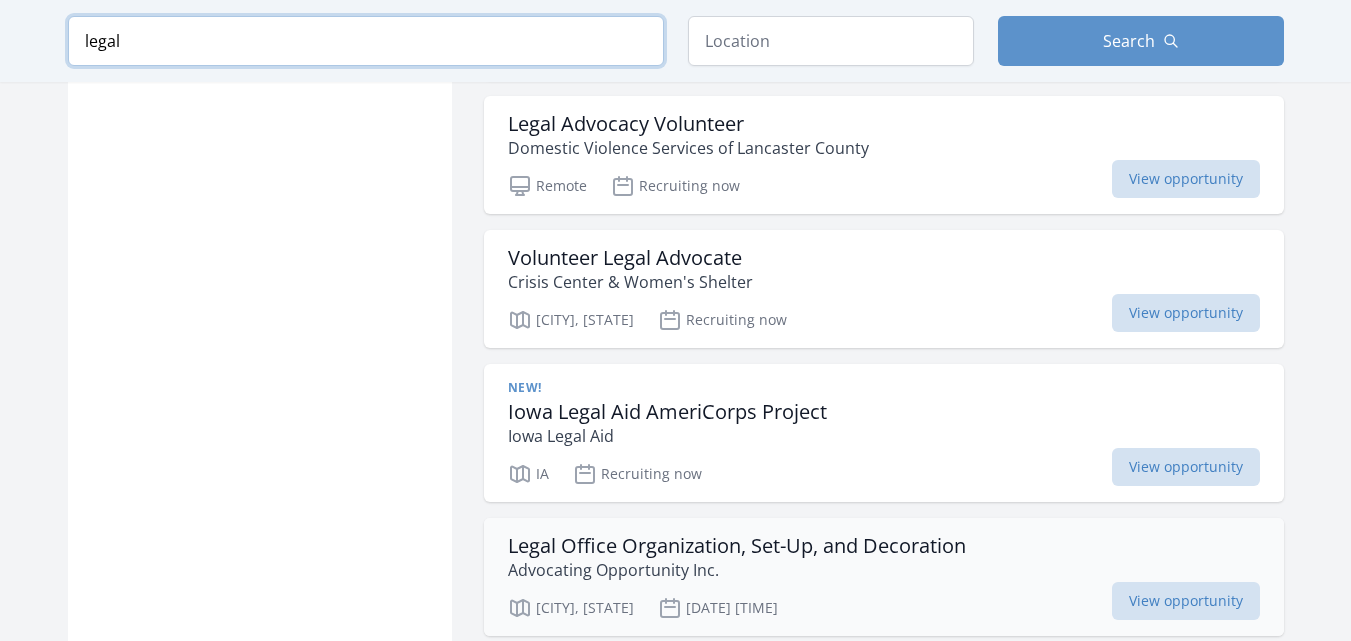 scroll, scrollTop: 2341, scrollLeft: 0, axis: vertical 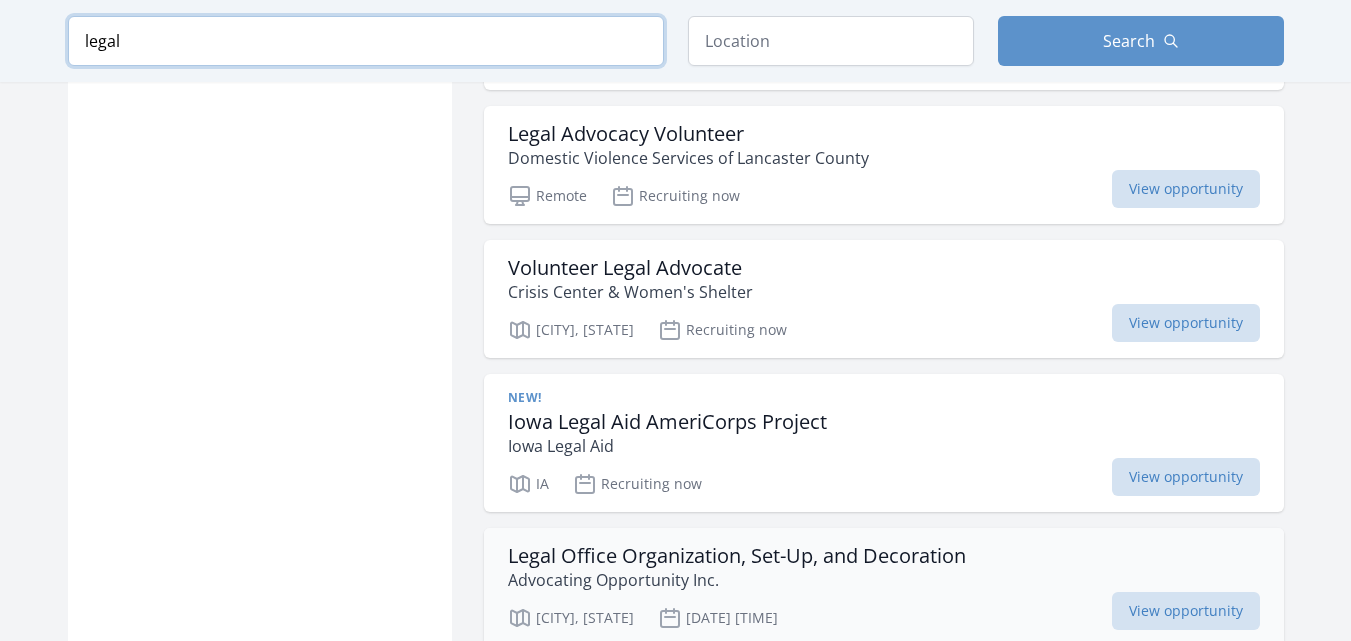 click at bounding box center [0, 0] 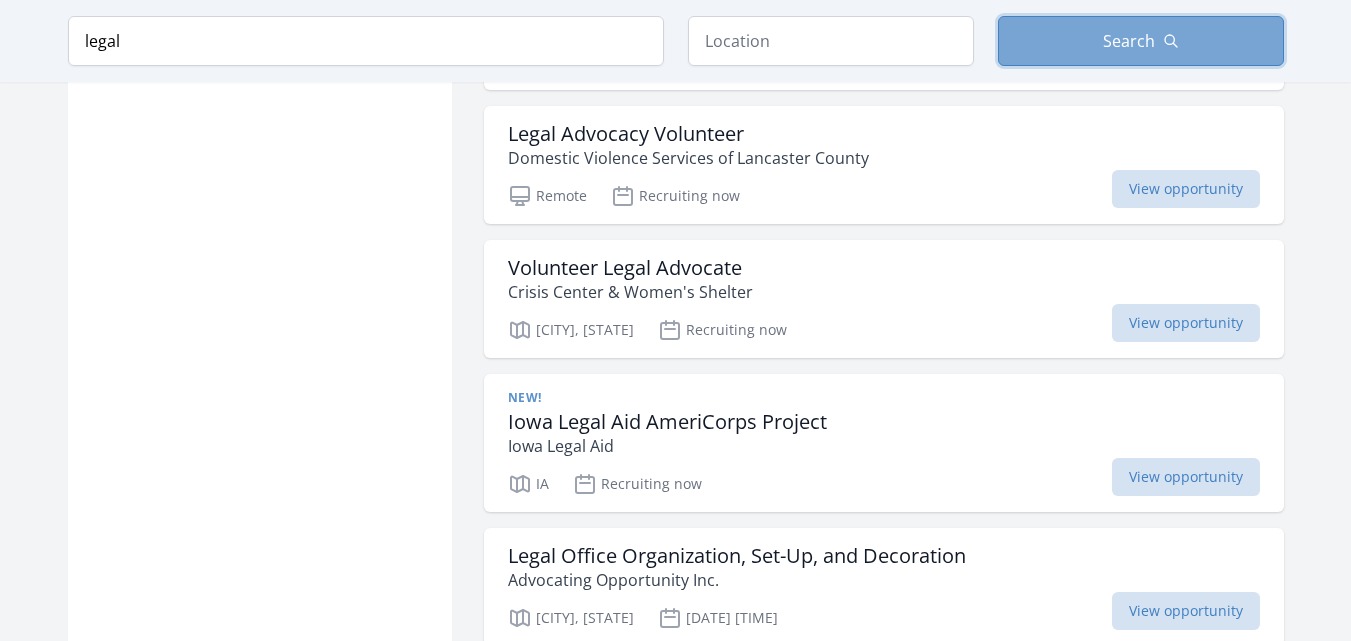 click on "Search" at bounding box center [1129, 41] 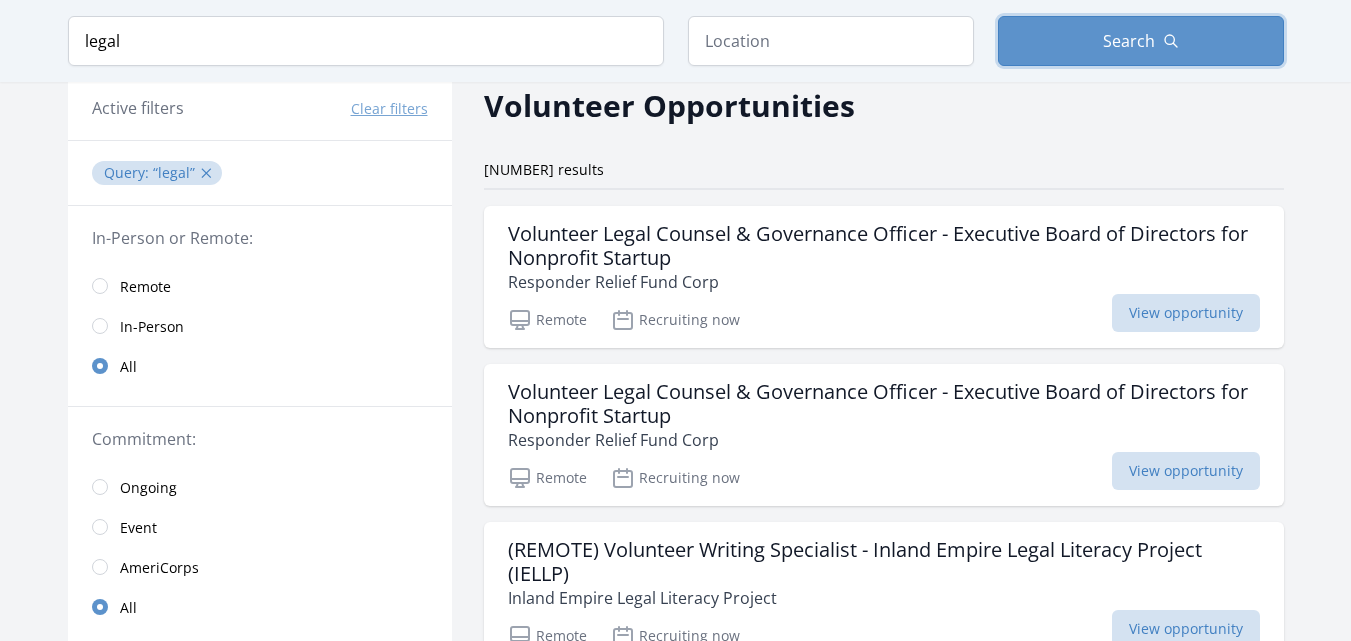 scroll, scrollTop: 0, scrollLeft: 0, axis: both 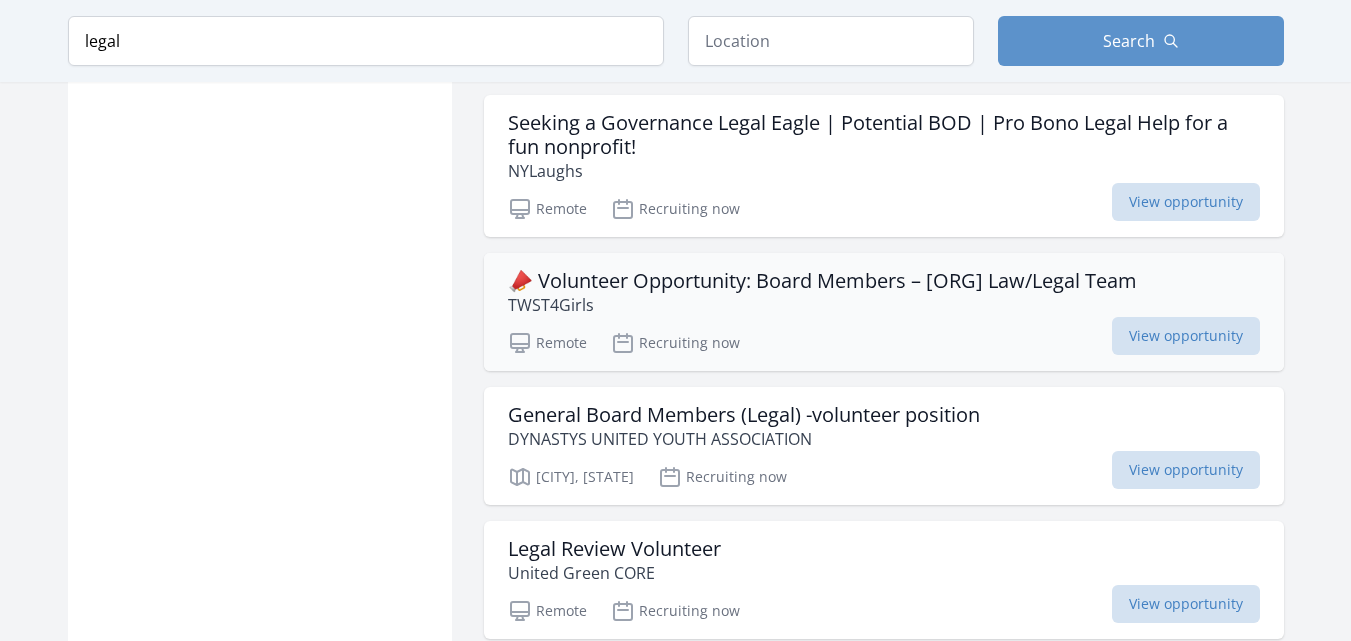 click on "📣 Volunteer Opportunity: Board Members – TWST4Girls Law/Legal Team" at bounding box center (822, 281) 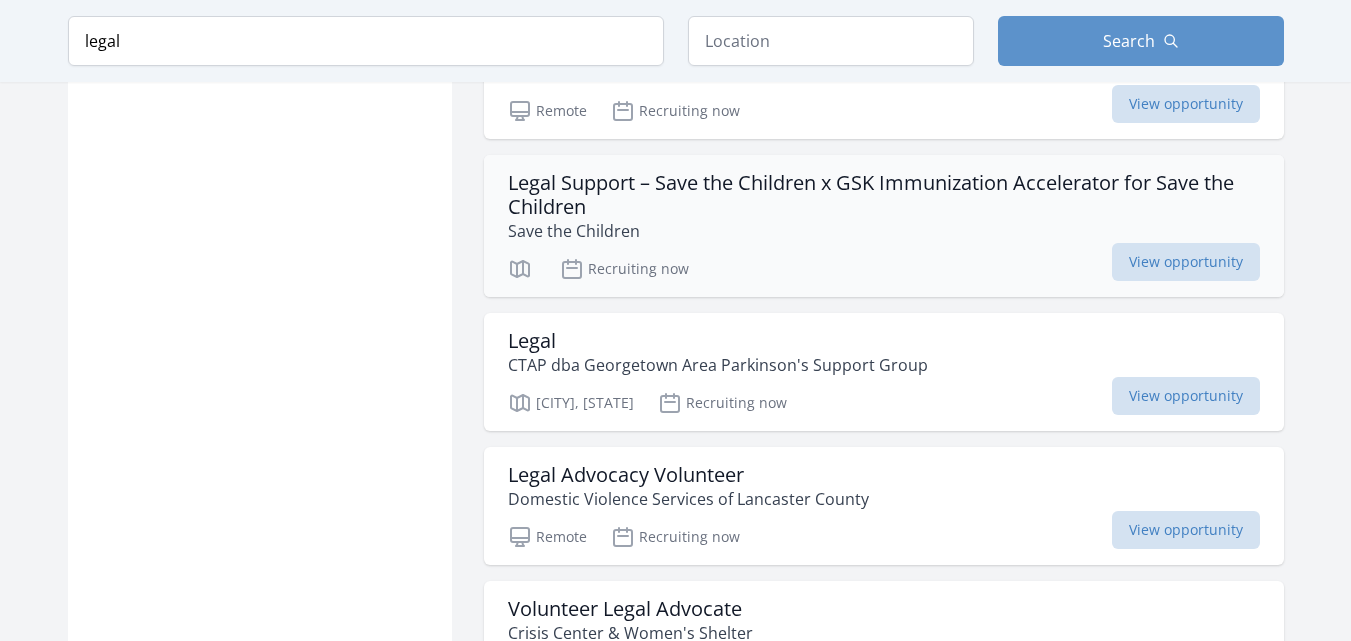 scroll, scrollTop: 1900, scrollLeft: 0, axis: vertical 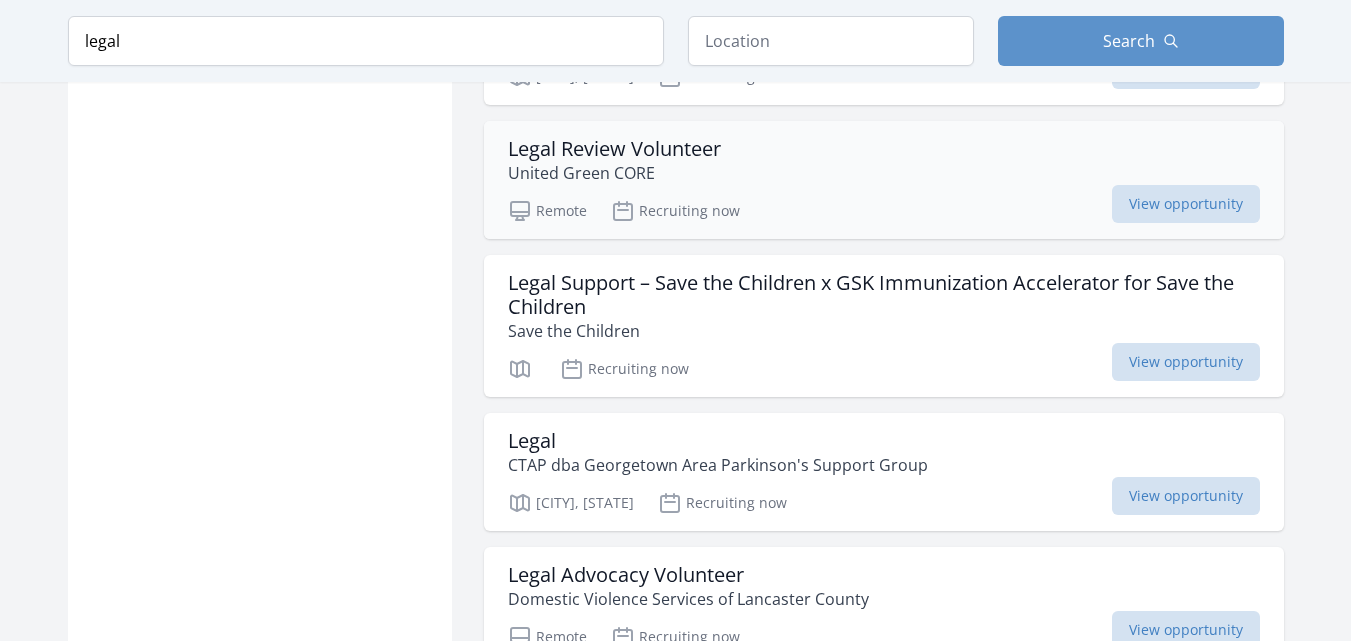 click on "Legal Review Volunteer" at bounding box center [614, 149] 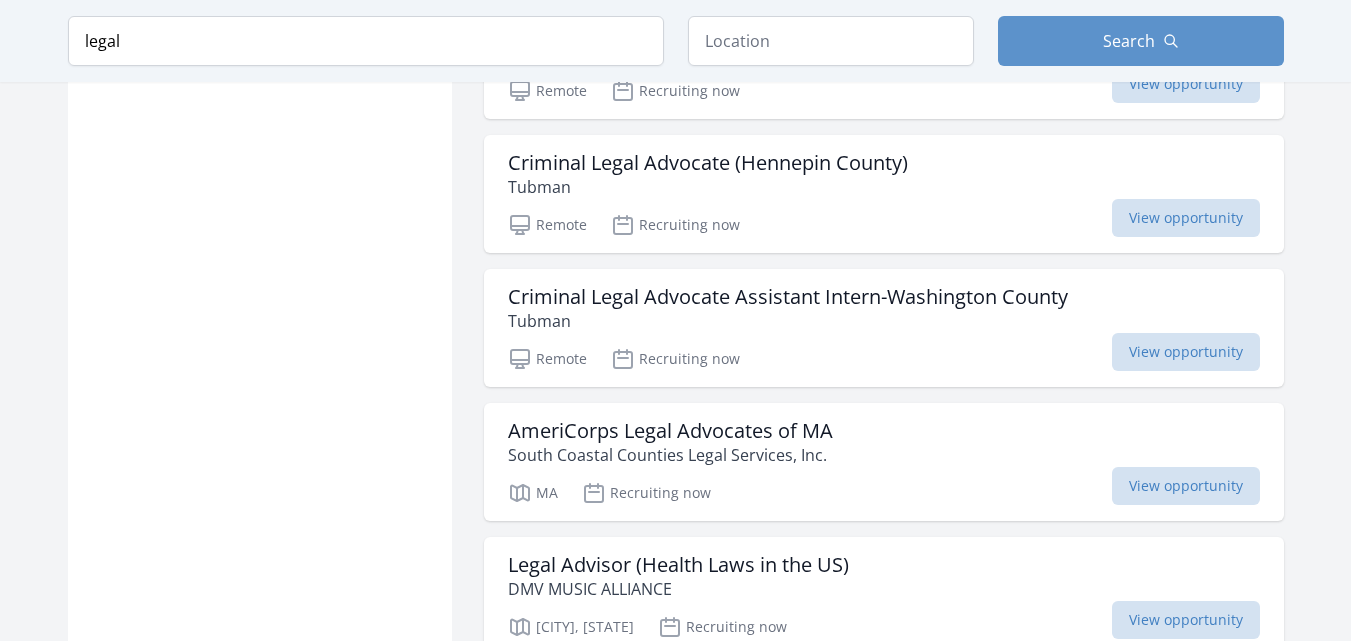 scroll, scrollTop: 4100, scrollLeft: 0, axis: vertical 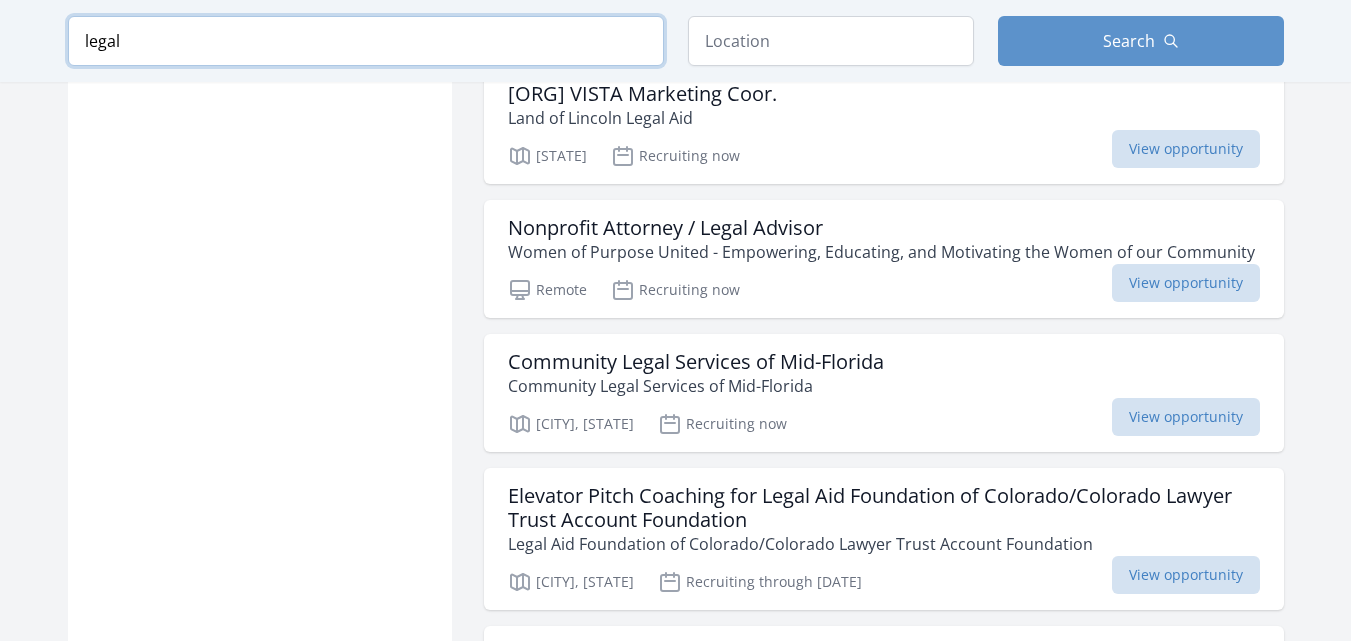 click on "legal" at bounding box center [366, 41] 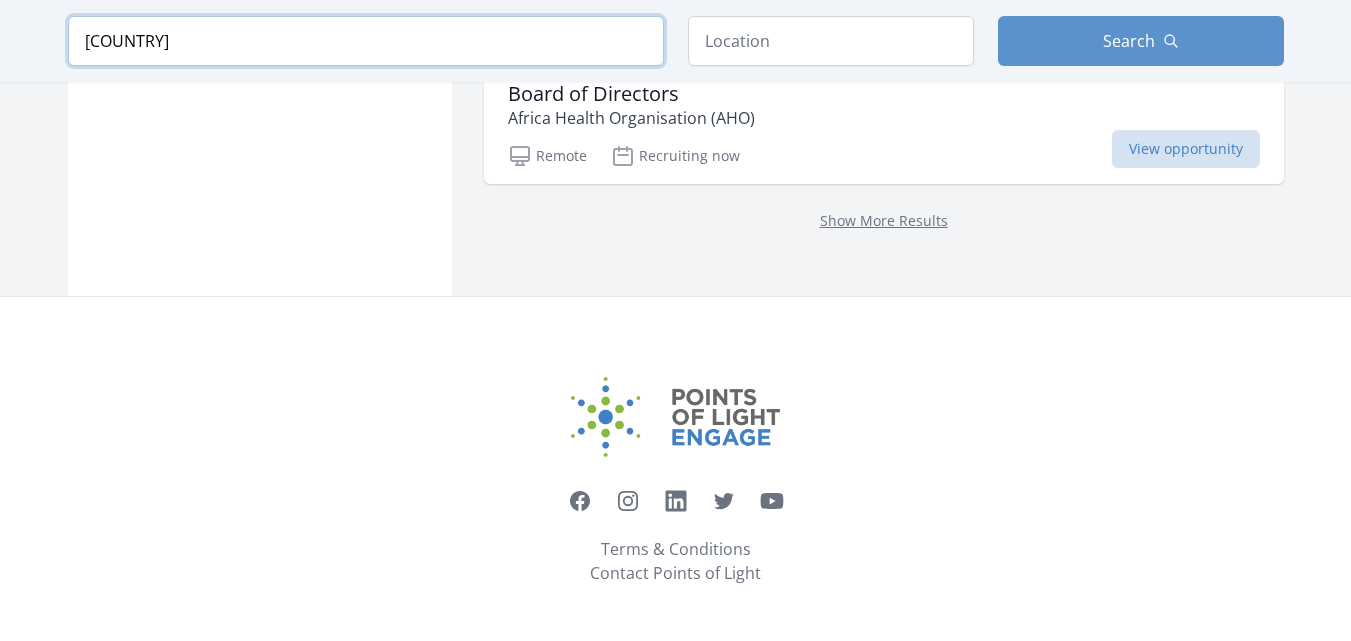 scroll, scrollTop: 2985, scrollLeft: 0, axis: vertical 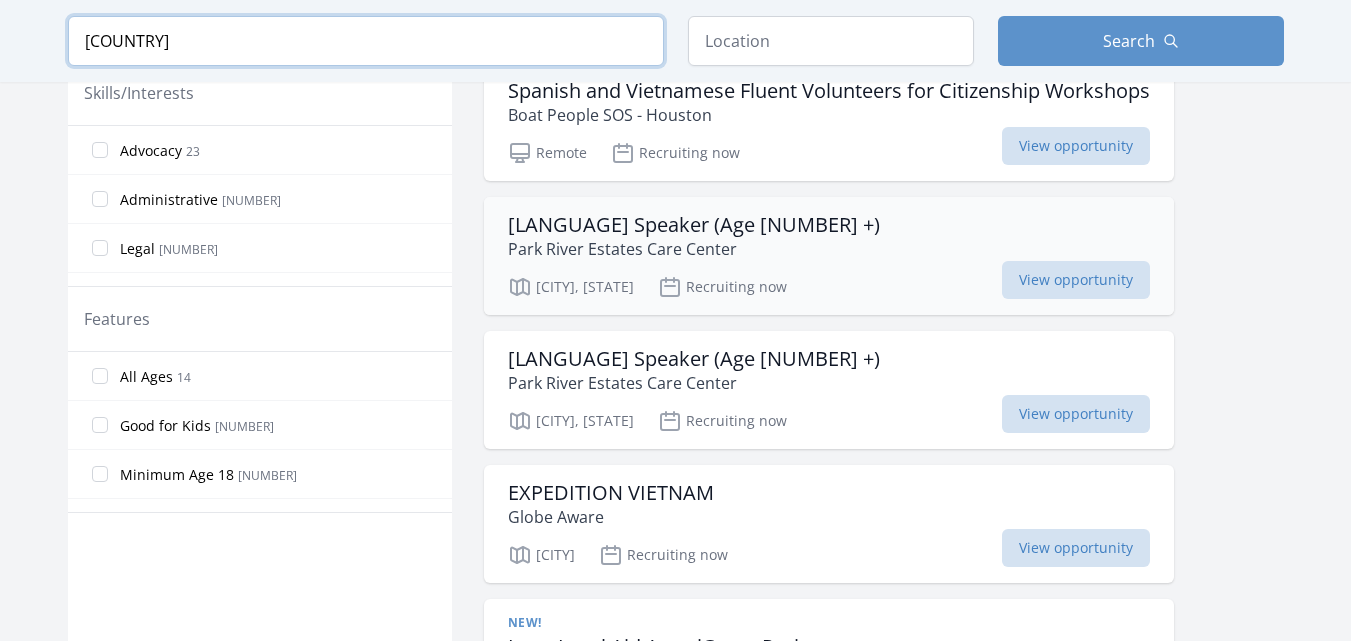 type on "viet nam" 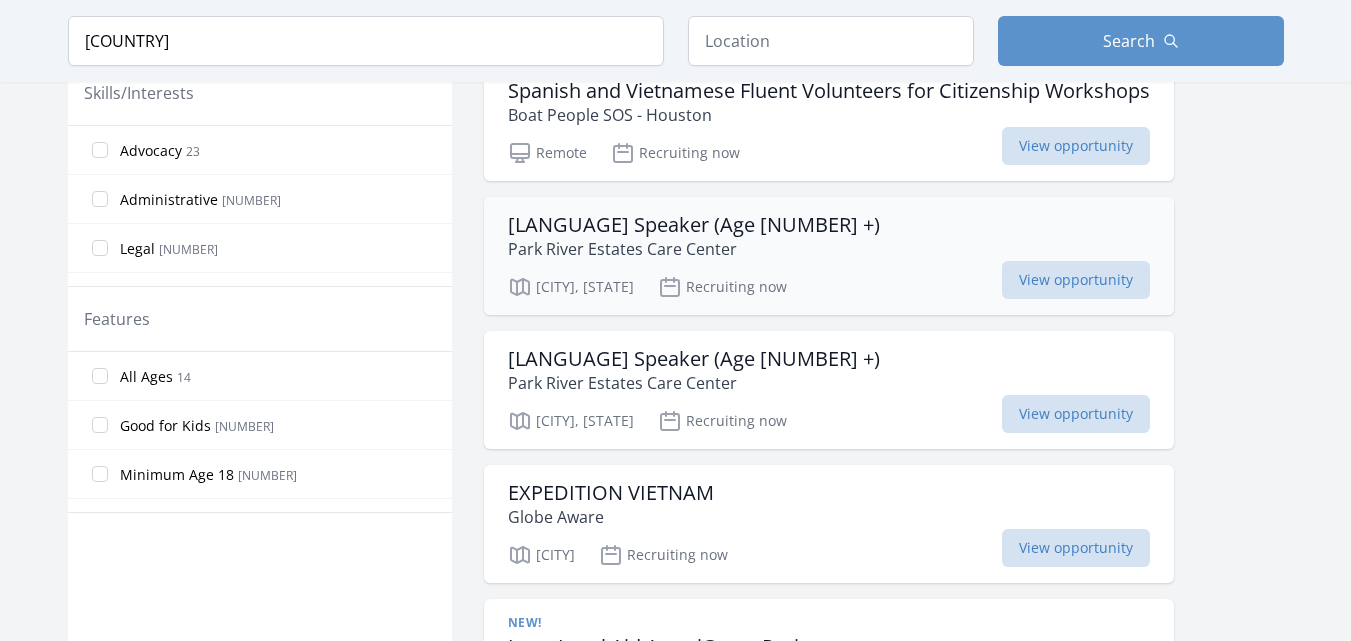 click on "Vietnamese Speaker (Age 18 +)" at bounding box center (694, 225) 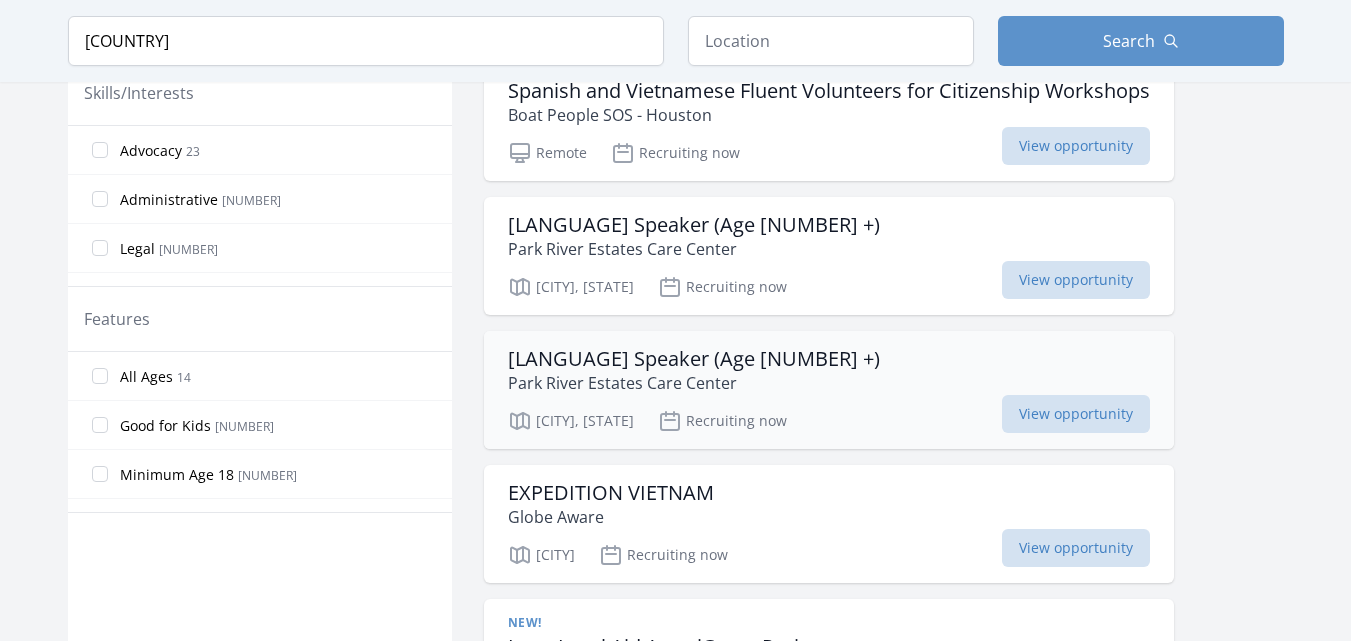 click on "Vietnamese Speaker (Age 18 +)" at bounding box center (694, 359) 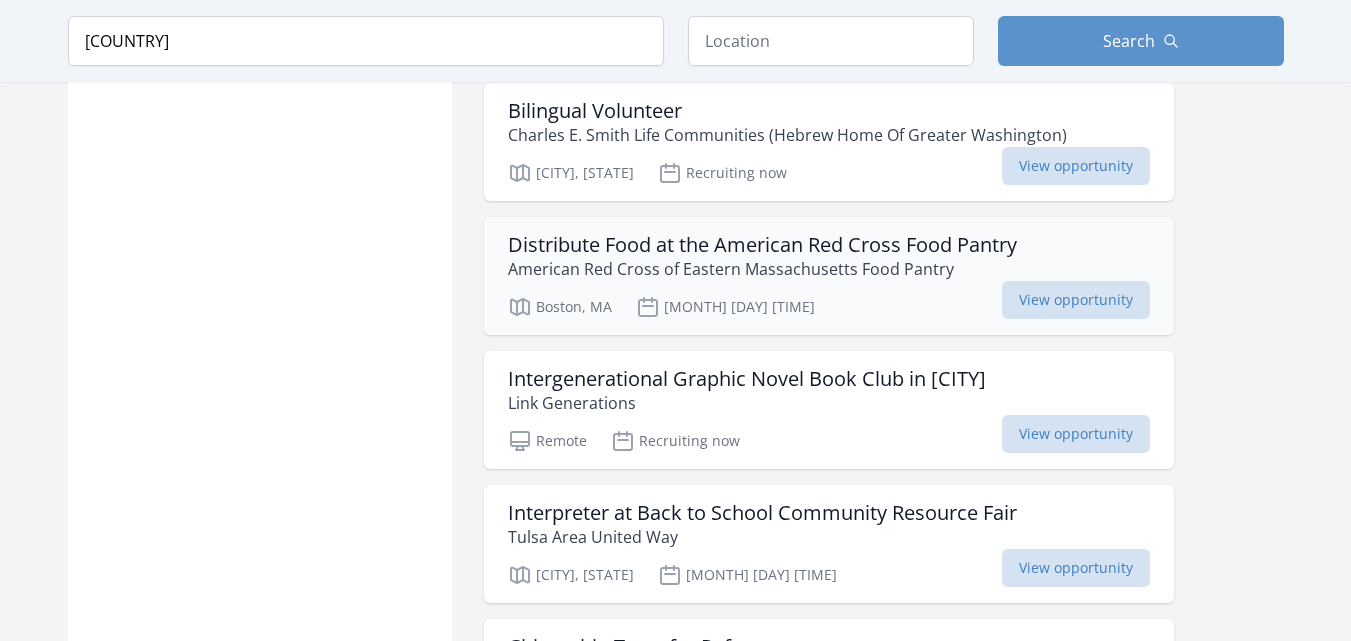 scroll, scrollTop: 2200, scrollLeft: 0, axis: vertical 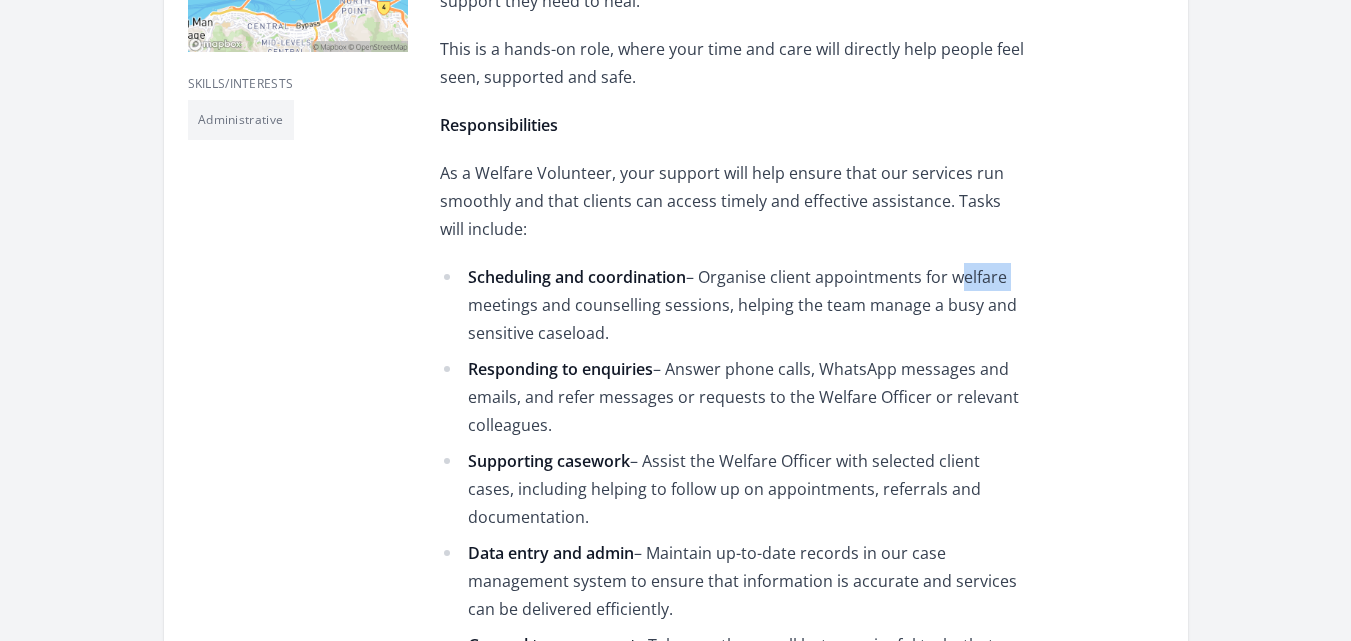 drag, startPoint x: 955, startPoint y: 274, endPoint x: 1032, endPoint y: 275, distance: 77.00649 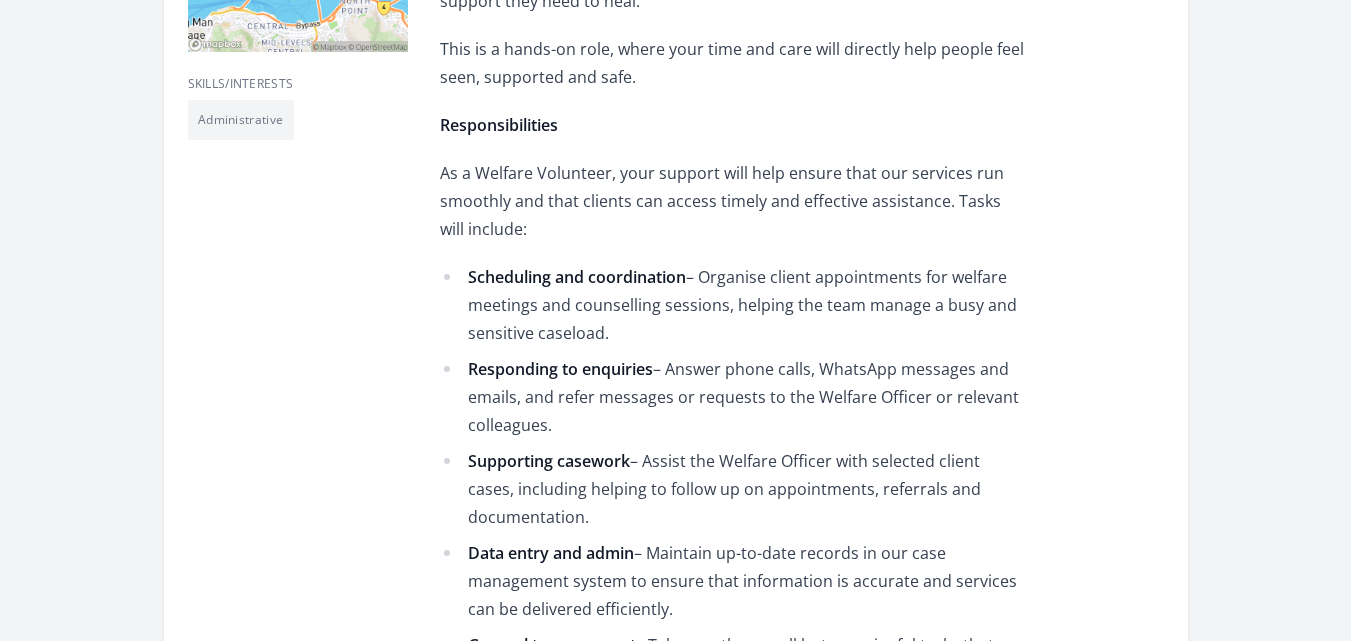 click on "Responding to enquiries  – Answer phone calls, WhatsApp messages and emails, and refer messages or requests to the Welfare Officer or relevant colleagues." at bounding box center (732, 397) 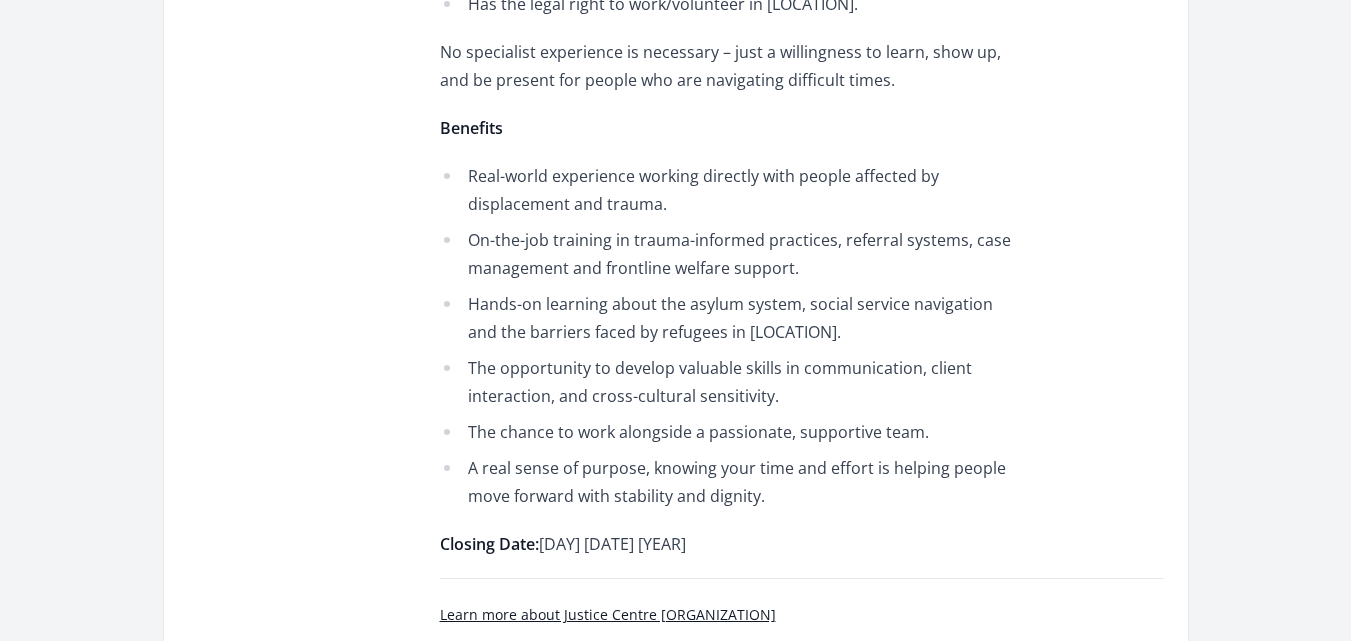 scroll, scrollTop: 1900, scrollLeft: 0, axis: vertical 